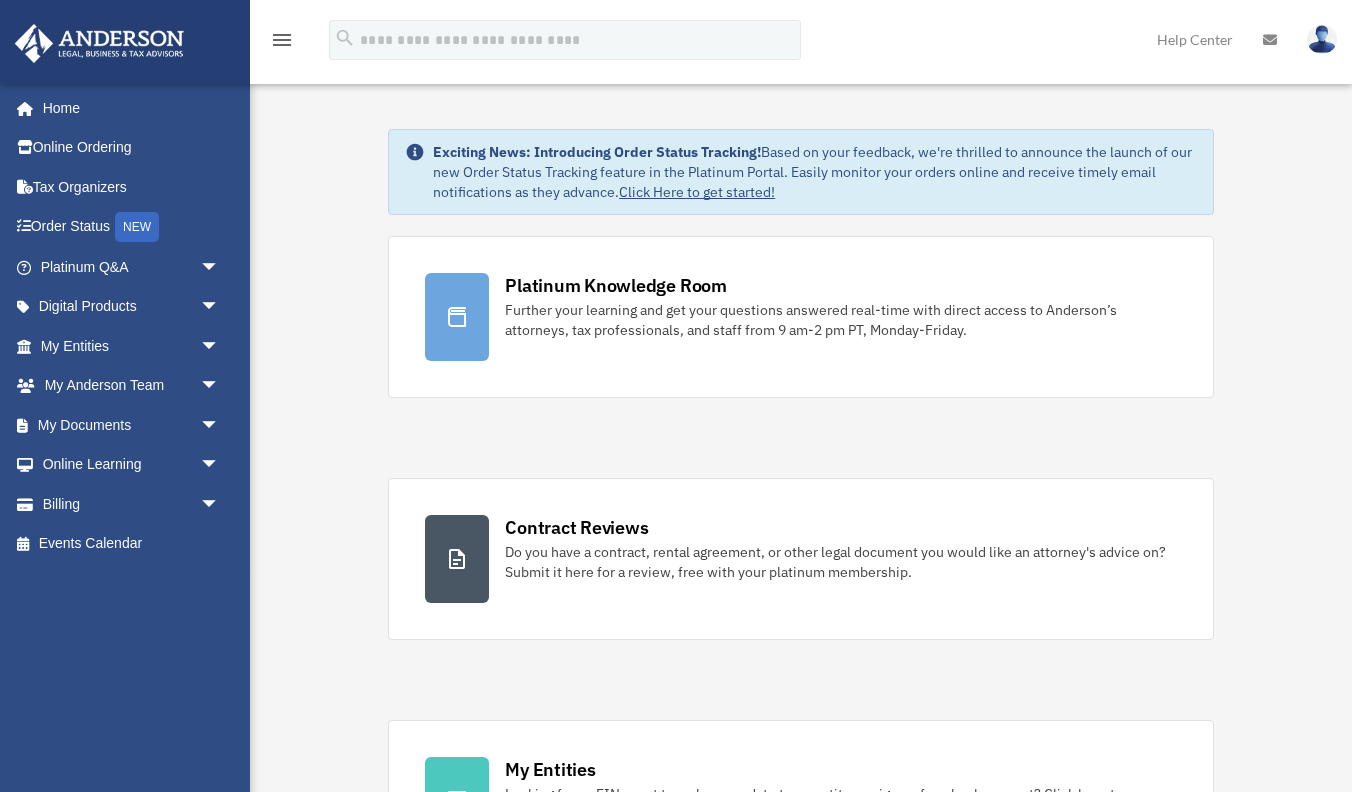 scroll, scrollTop: 0, scrollLeft: 0, axis: both 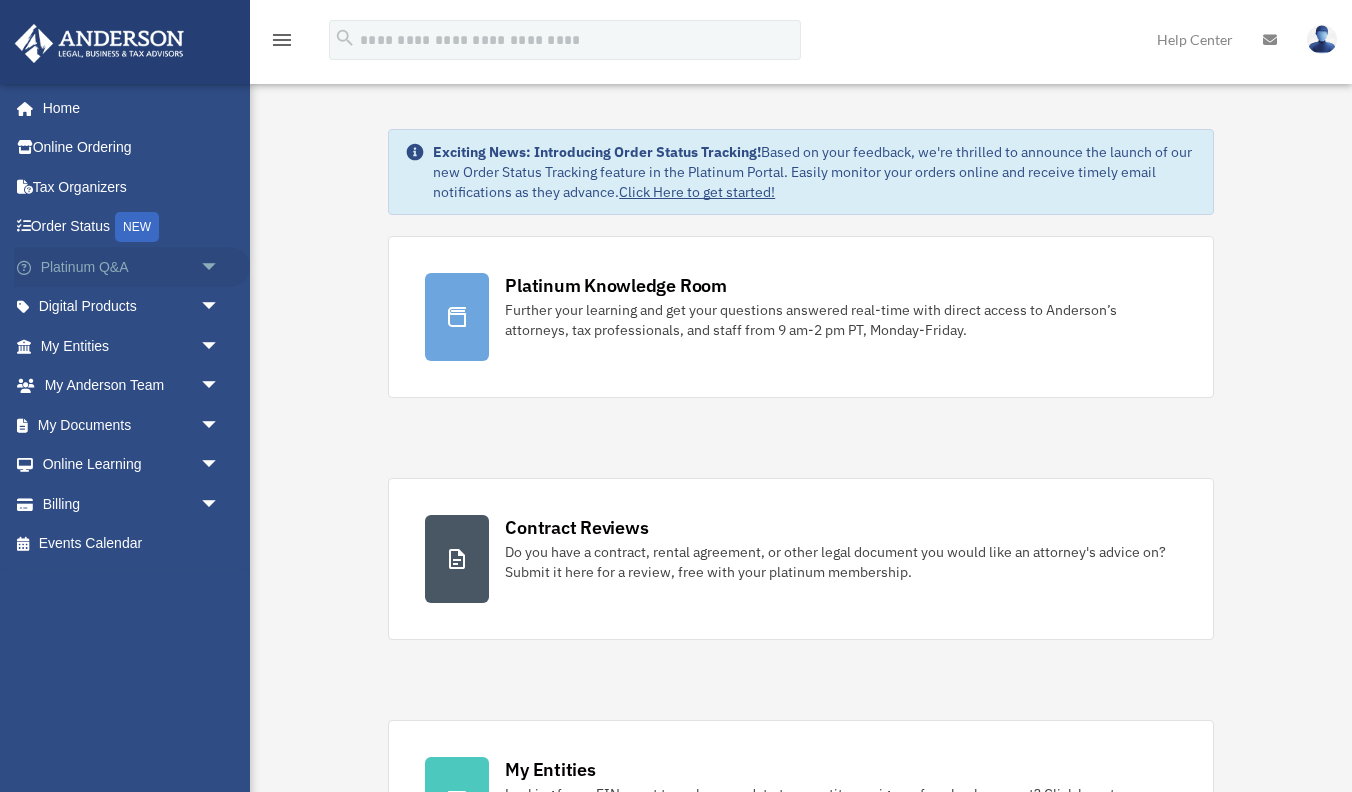 click on "arrow_drop_down" at bounding box center (220, 267) 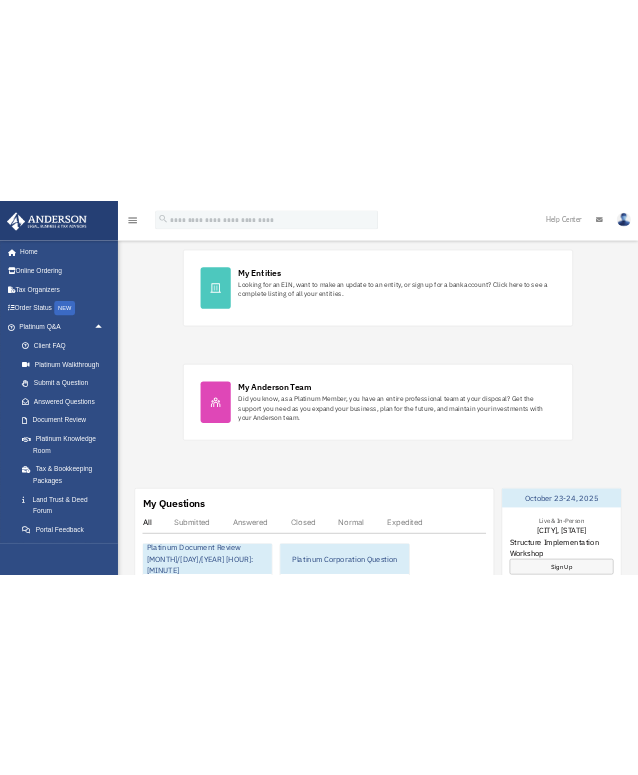 scroll, scrollTop: 619, scrollLeft: 0, axis: vertical 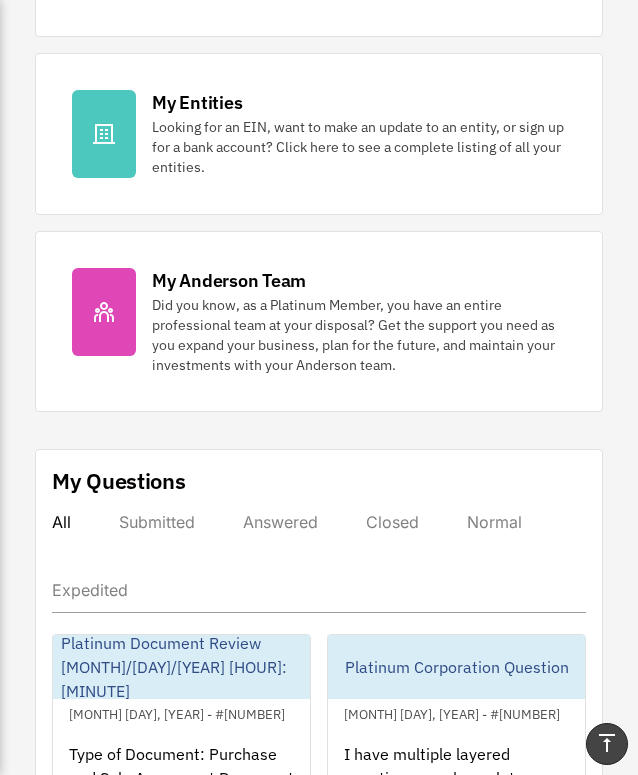 click on "My Questions
All
Submitted
Answered
Closed
Normal
Expedited
Platinum Document Review 07/28/2025 19:23 July 28, 2025 - #01058284 Type of Document: Purchase and Sale Agreement
Document Title:  Standard Residential Purchase and Sal... Platinum Corporation Question July 28, 2025 - #01057477 I have multiple layered questions, so please let me know if there is a better medium to get these qu... Platinum Tax Question June 11, 2025 - #01003942 Can I sell my personal collectable automobile to my LLC, and are there any tax benefits from doing s... Platinum Tax Question May 16, 2025 - #00975583
< Prev" at bounding box center [319, 808] 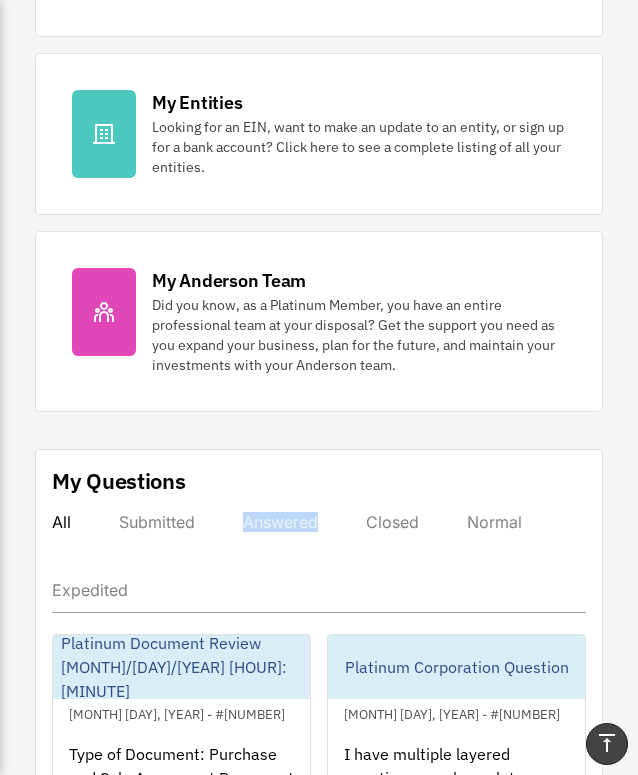click on "My Questions
All
Submitted
Answered
Closed
Normal
Expedited
Platinum Document Review 07/28/2025 19:23 July 28, 2025 - #01058284 Type of Document: Purchase and Sale Agreement
Document Title:  Standard Residential Purchase and Sal... Platinum Corporation Question July 28, 2025 - #01057477 I have multiple layered questions, so please let me know if there is a better medium to get these qu... Platinum Tax Question June 11, 2025 - #01003942 Can I sell my personal collectable automobile to my LLC, and are there any tax benefits from doing s... Platinum Tax Question May 16, 2025 - #00975583
< Prev" at bounding box center [319, 808] 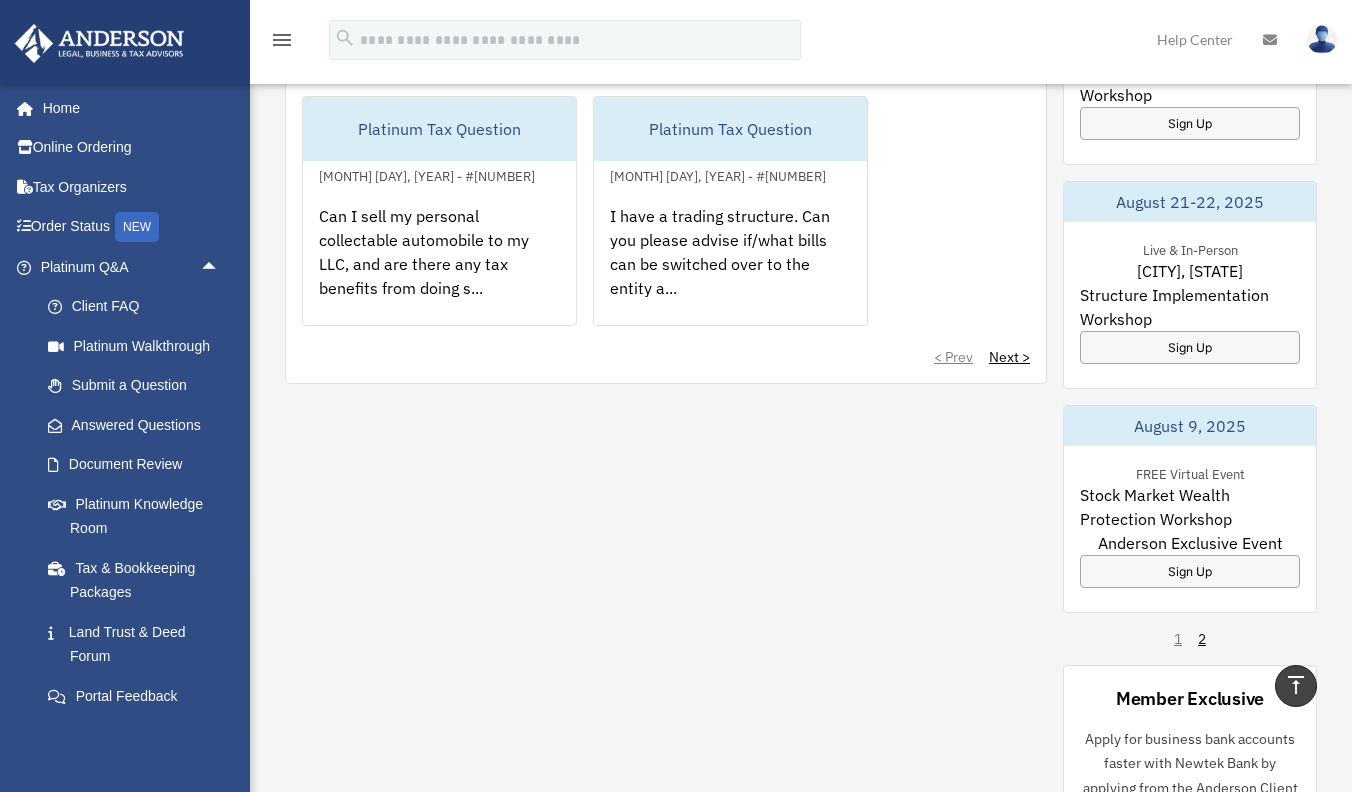 scroll, scrollTop: 1496, scrollLeft: 0, axis: vertical 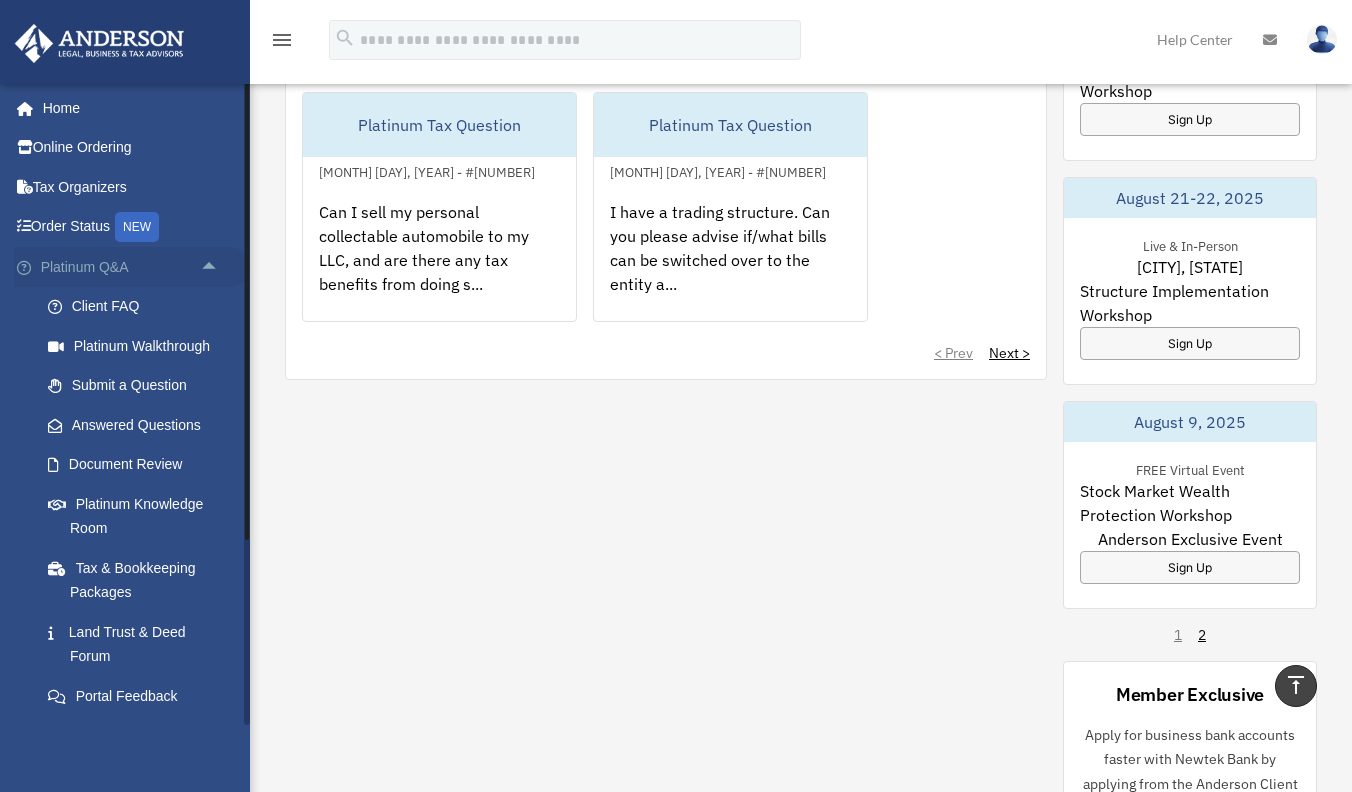 click on "Platinum Q&A arrow_drop_up" at bounding box center (132, 267) 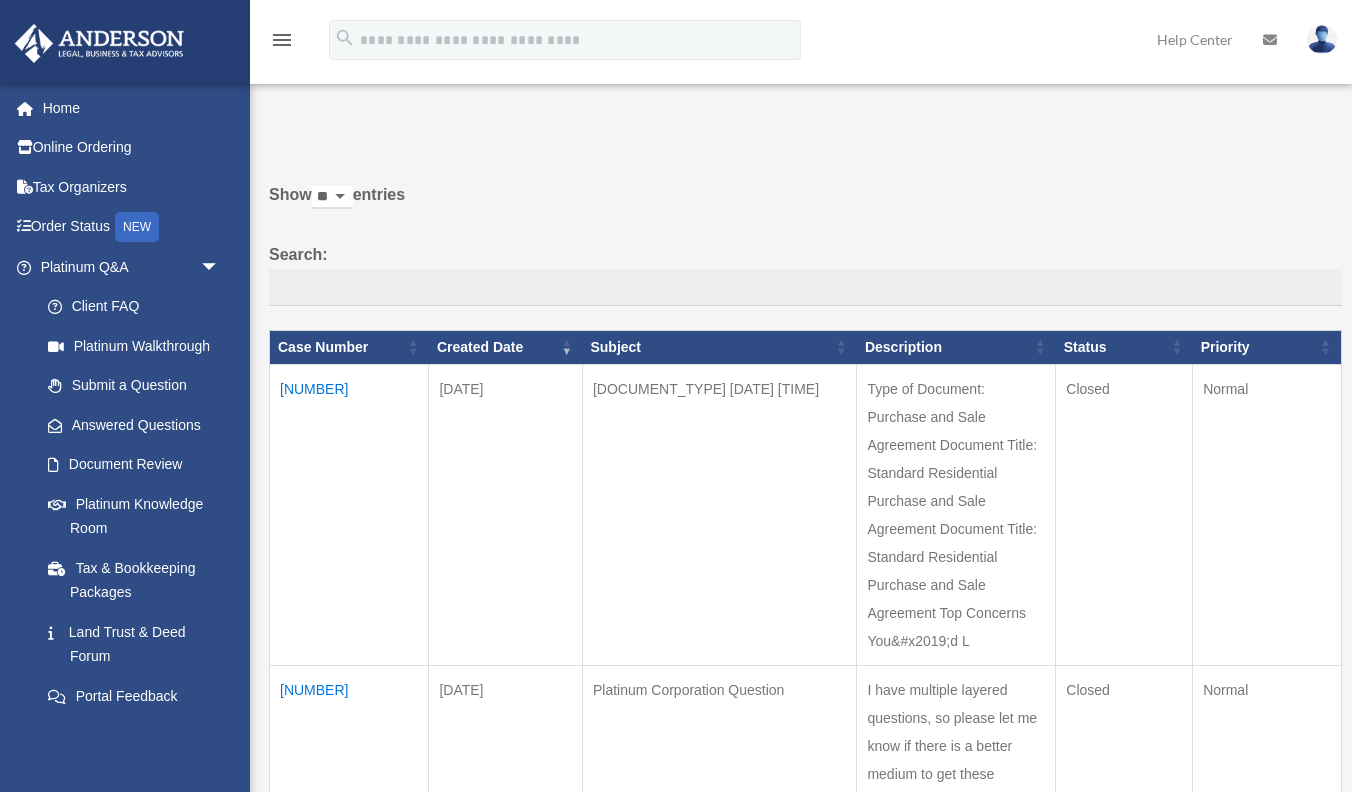 scroll, scrollTop: 0, scrollLeft: 0, axis: both 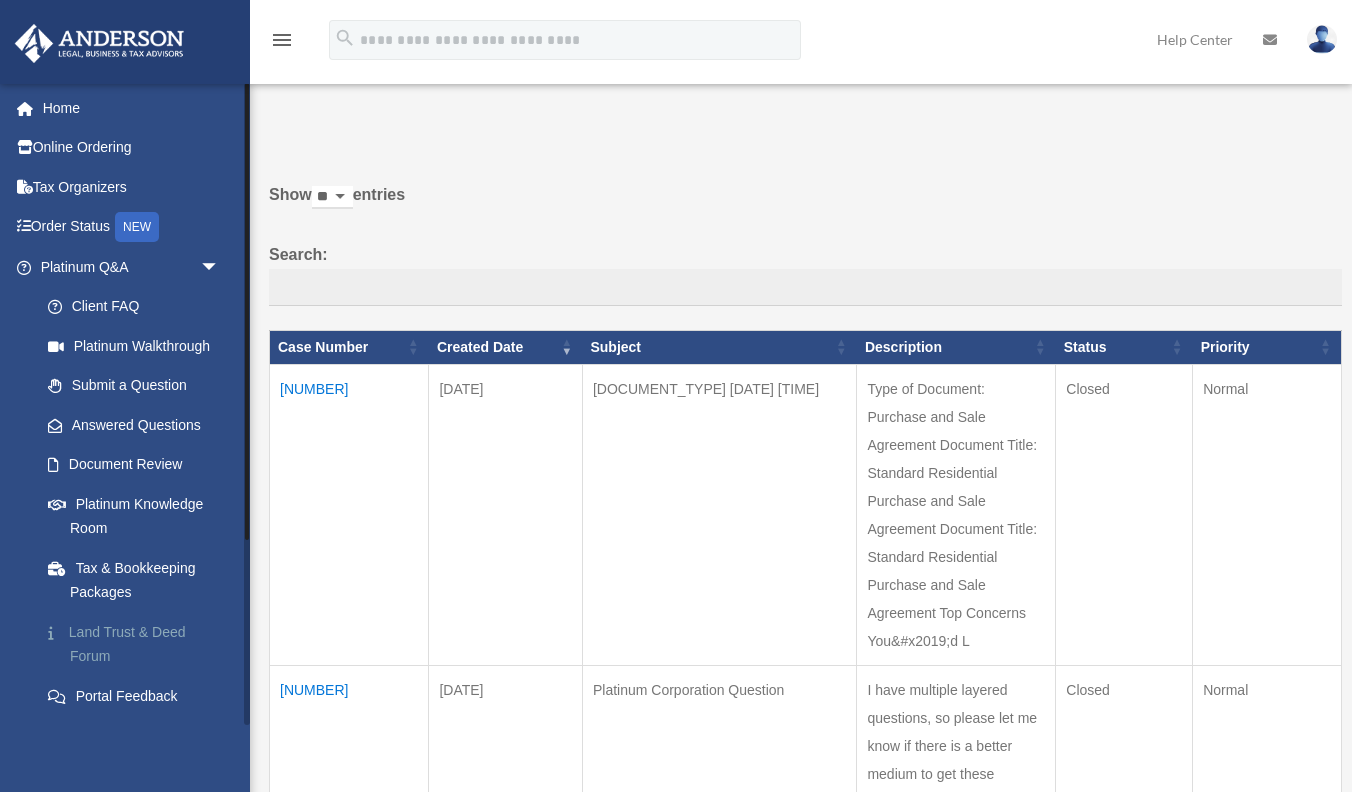 click on "Land Trust & Deed Forum" at bounding box center [139, 644] 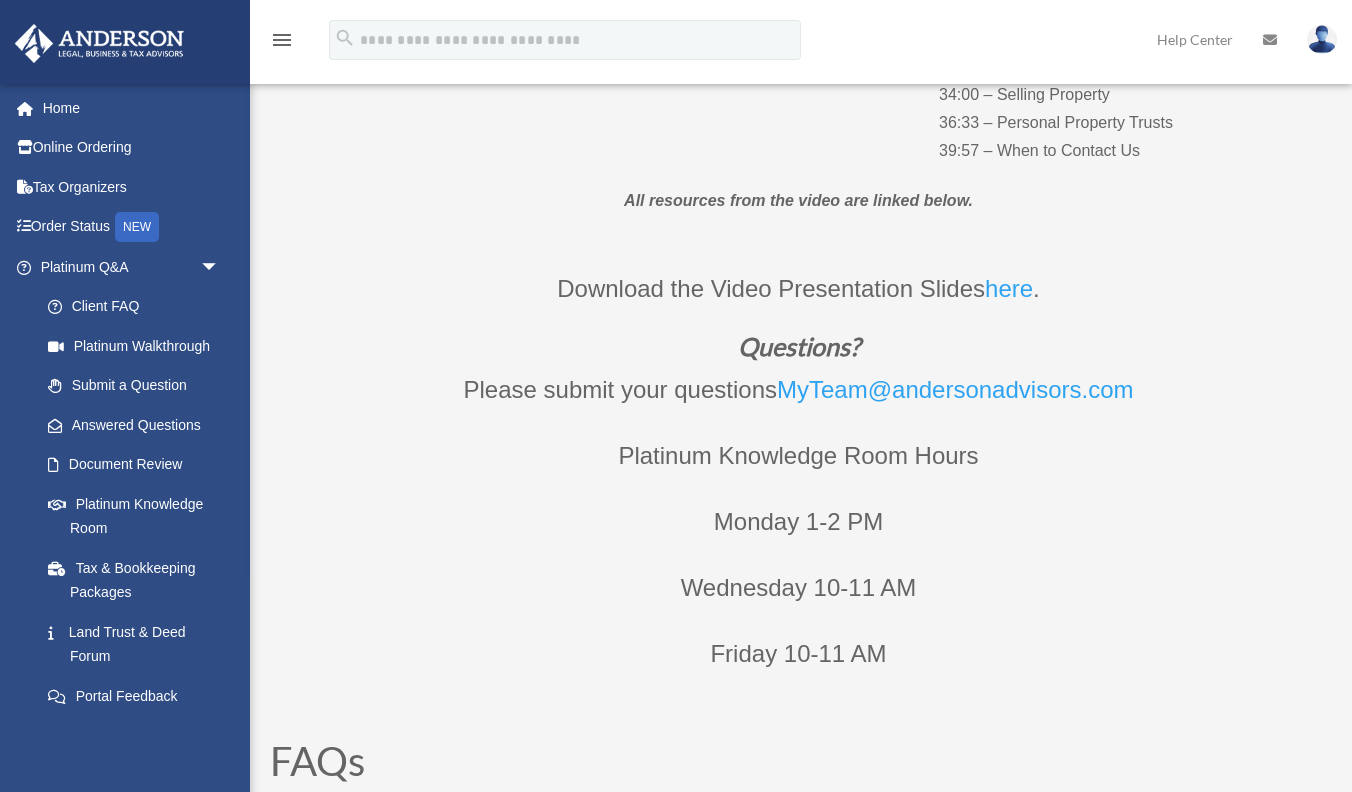 scroll, scrollTop: 658, scrollLeft: 0, axis: vertical 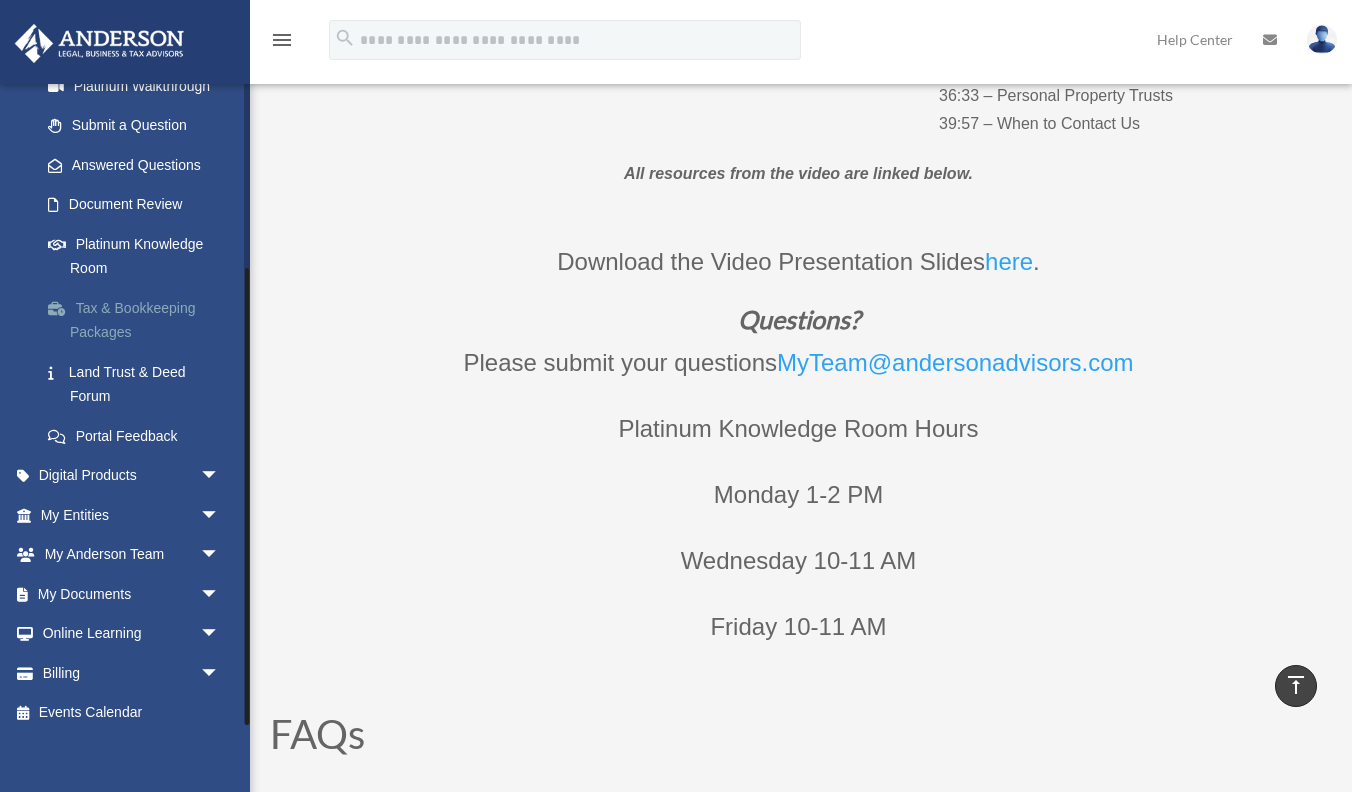 click on "Tax & Bookkeeping Packages" at bounding box center [139, 320] 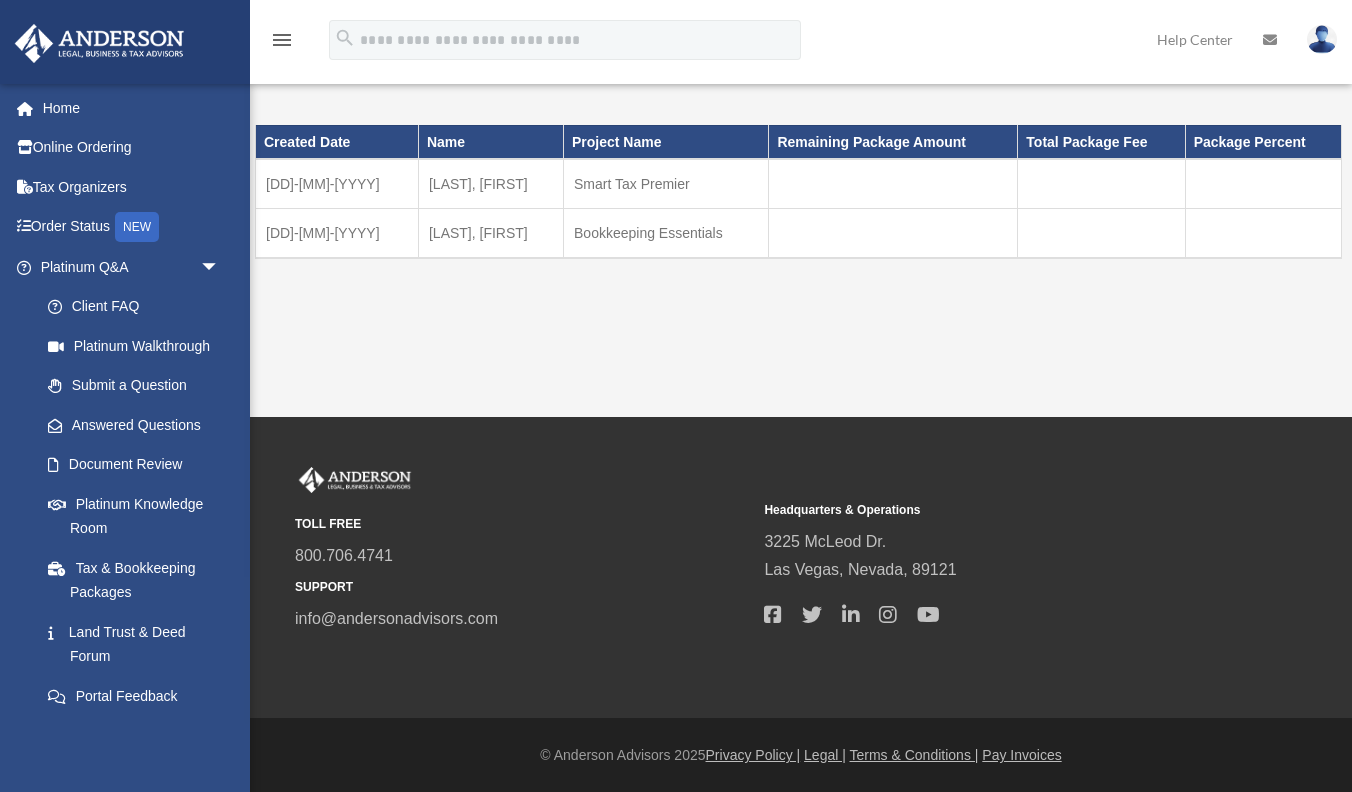 scroll, scrollTop: 11, scrollLeft: 0, axis: vertical 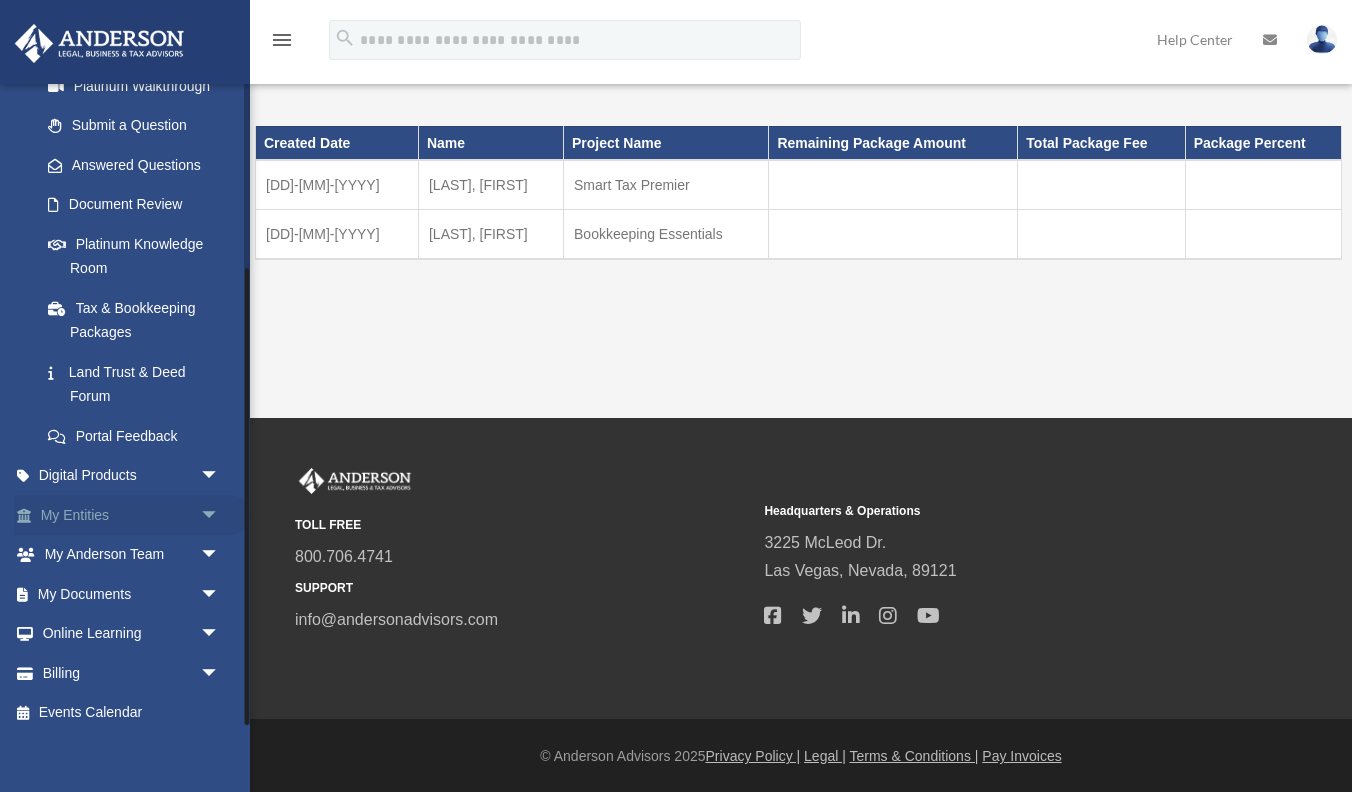 click on "My Entities arrow_drop_down" at bounding box center (132, 515) 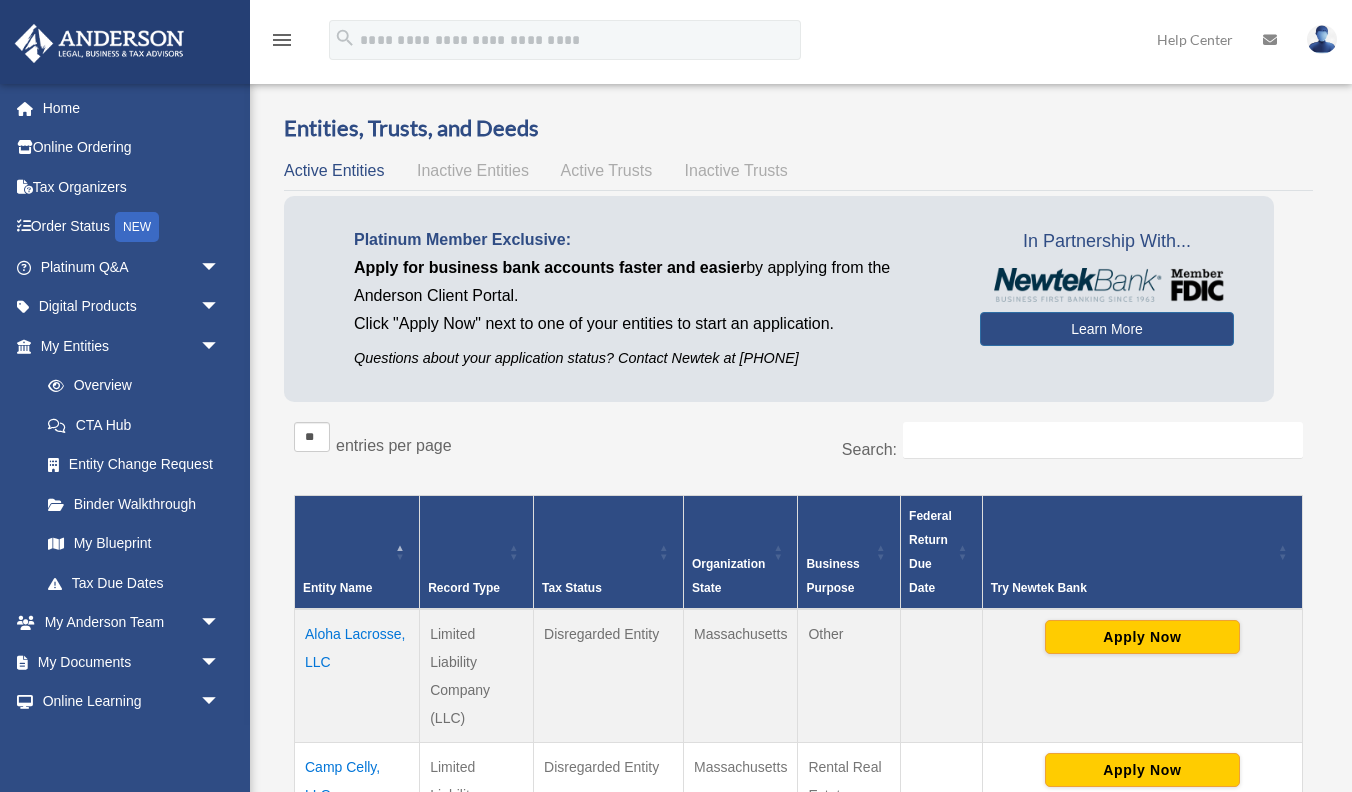 scroll, scrollTop: 0, scrollLeft: 0, axis: both 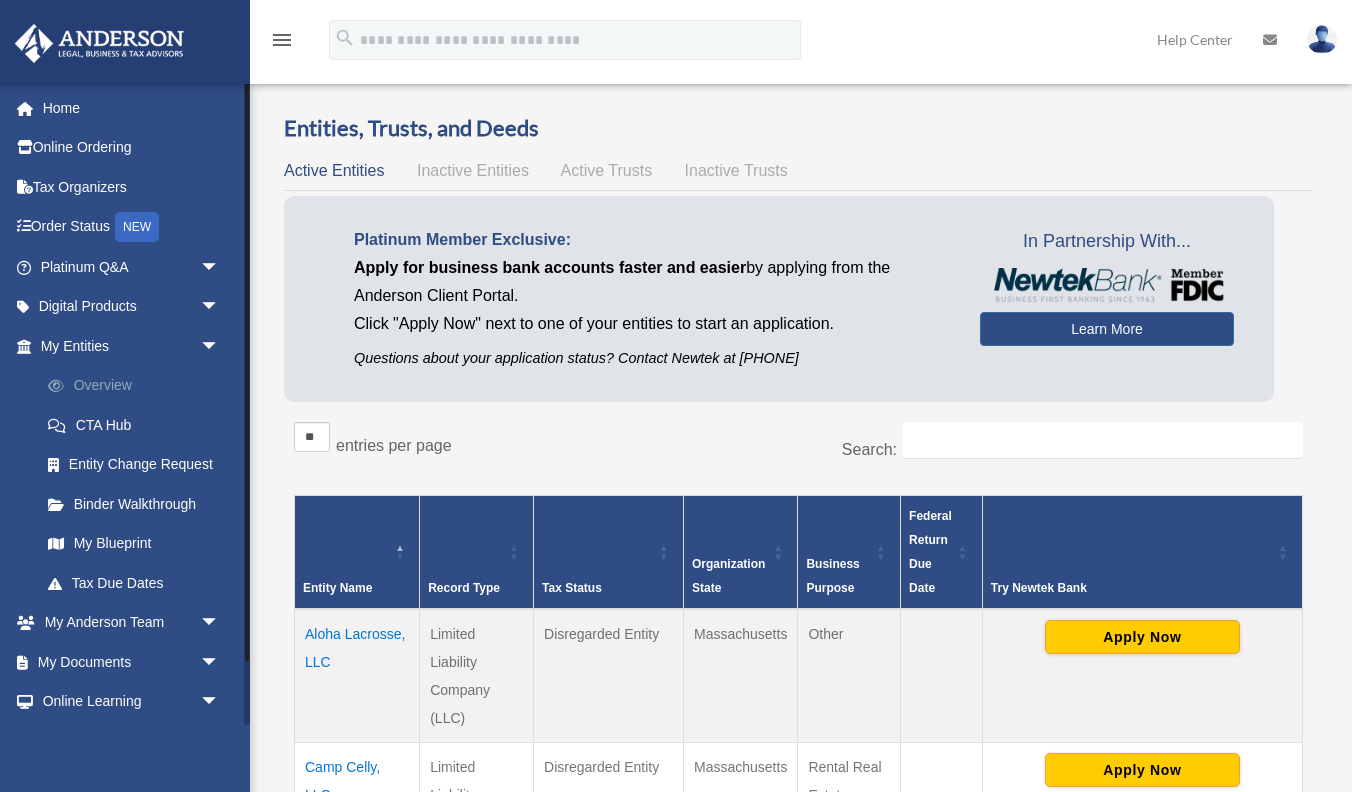 click on "Overview" at bounding box center (139, 386) 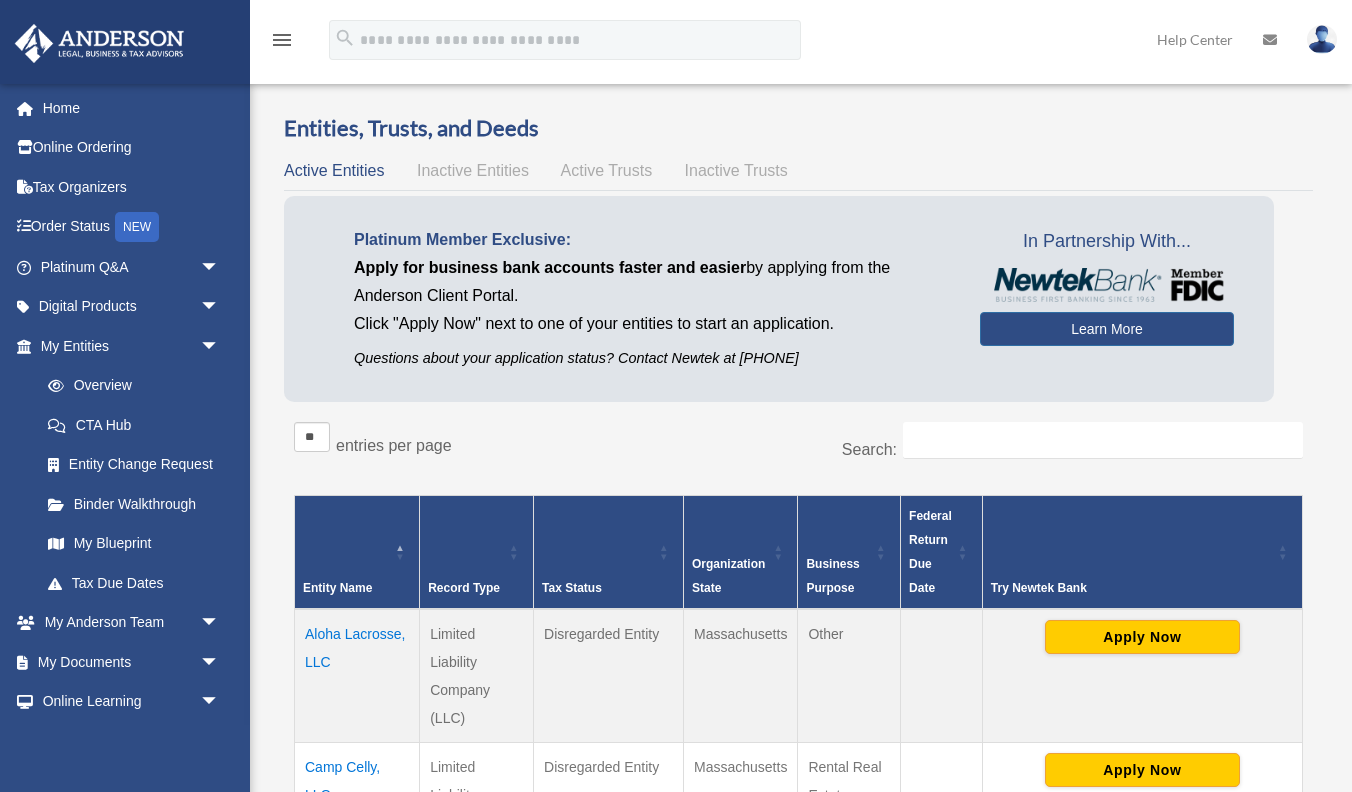 scroll, scrollTop: 0, scrollLeft: 0, axis: both 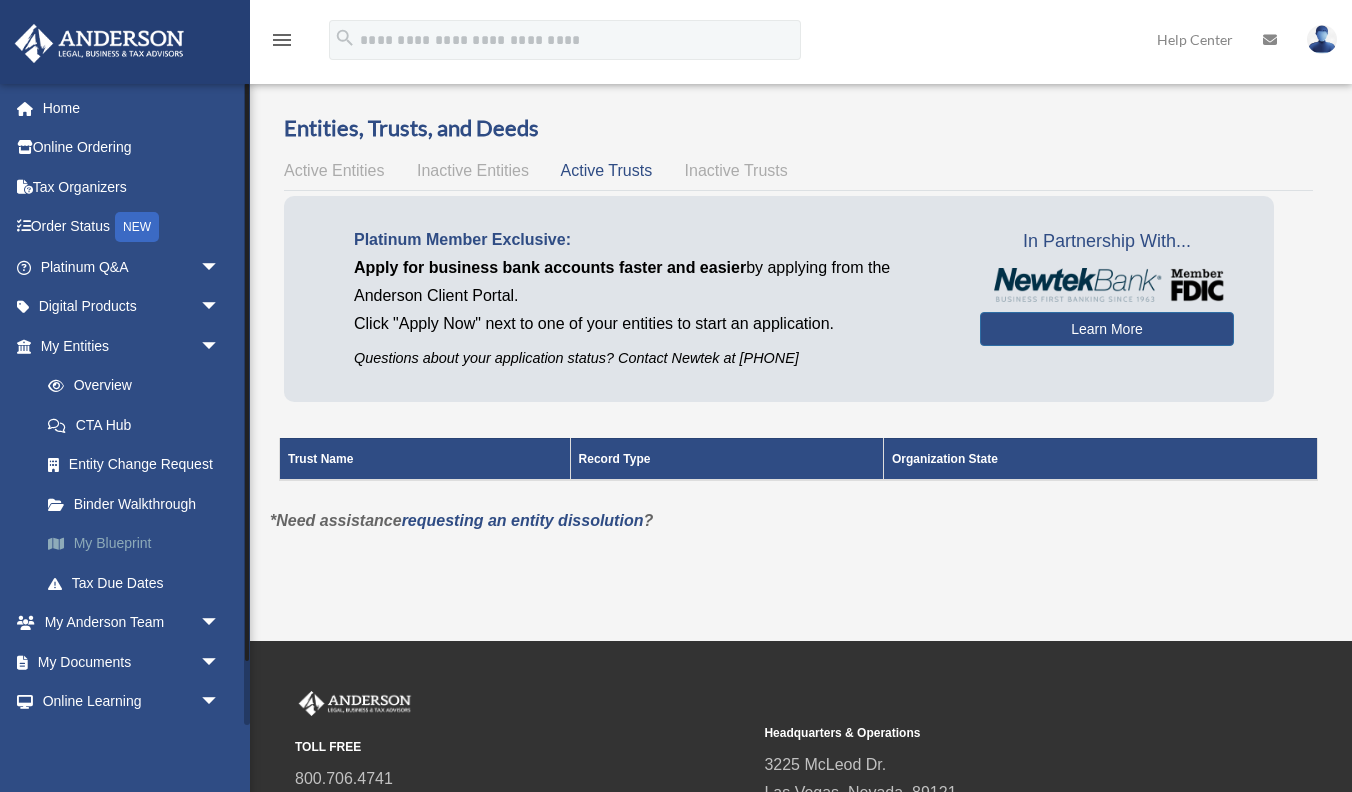 click on "My Blueprint" at bounding box center (139, 544) 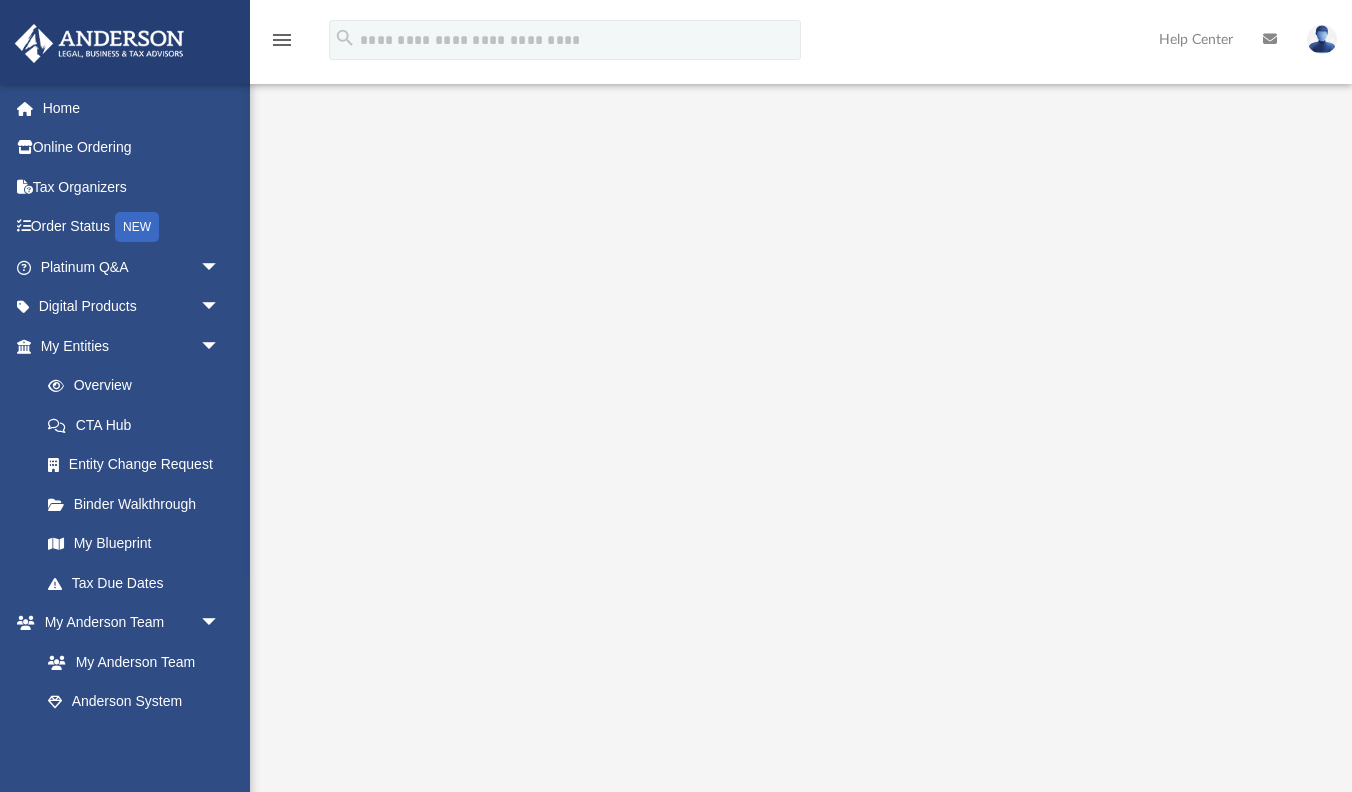 scroll, scrollTop: 0, scrollLeft: 0, axis: both 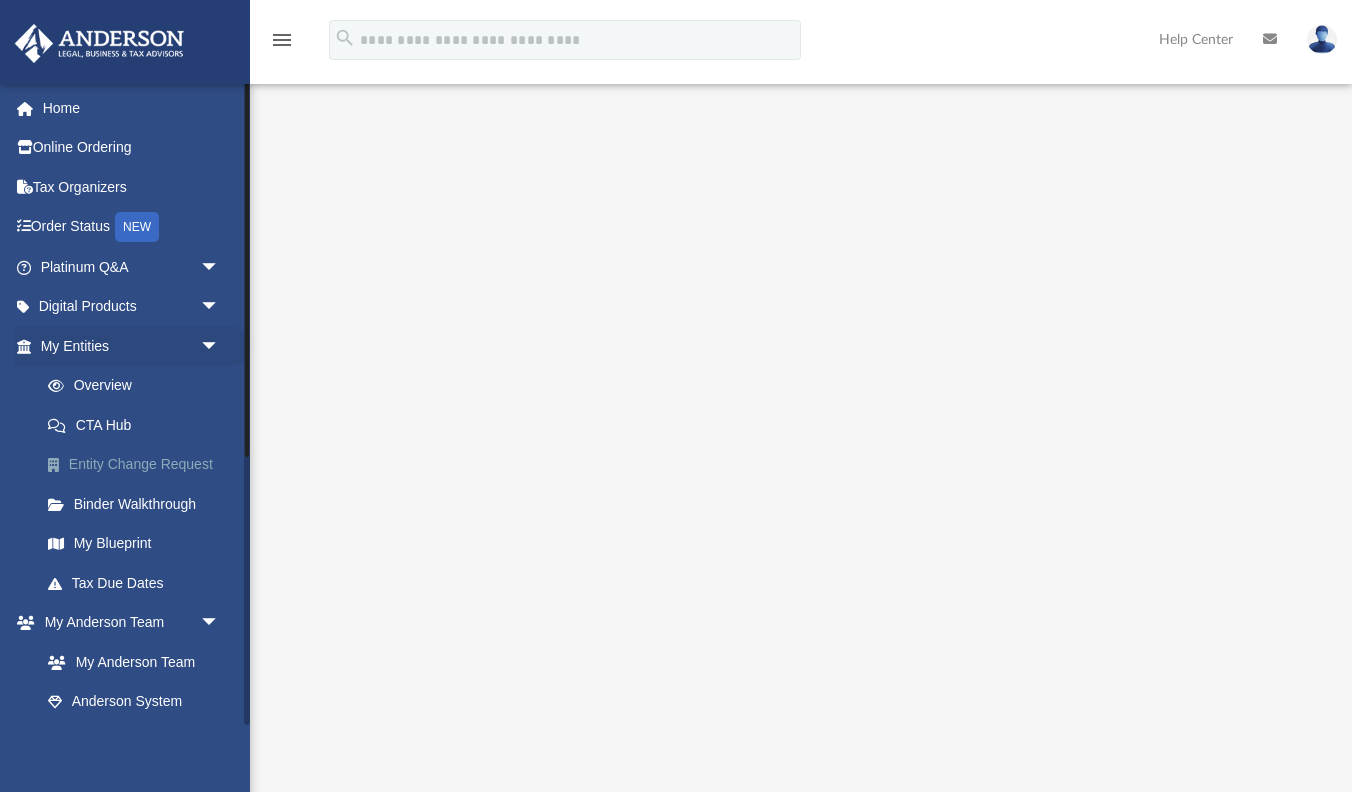 click on "Entity Change Request" at bounding box center [139, 465] 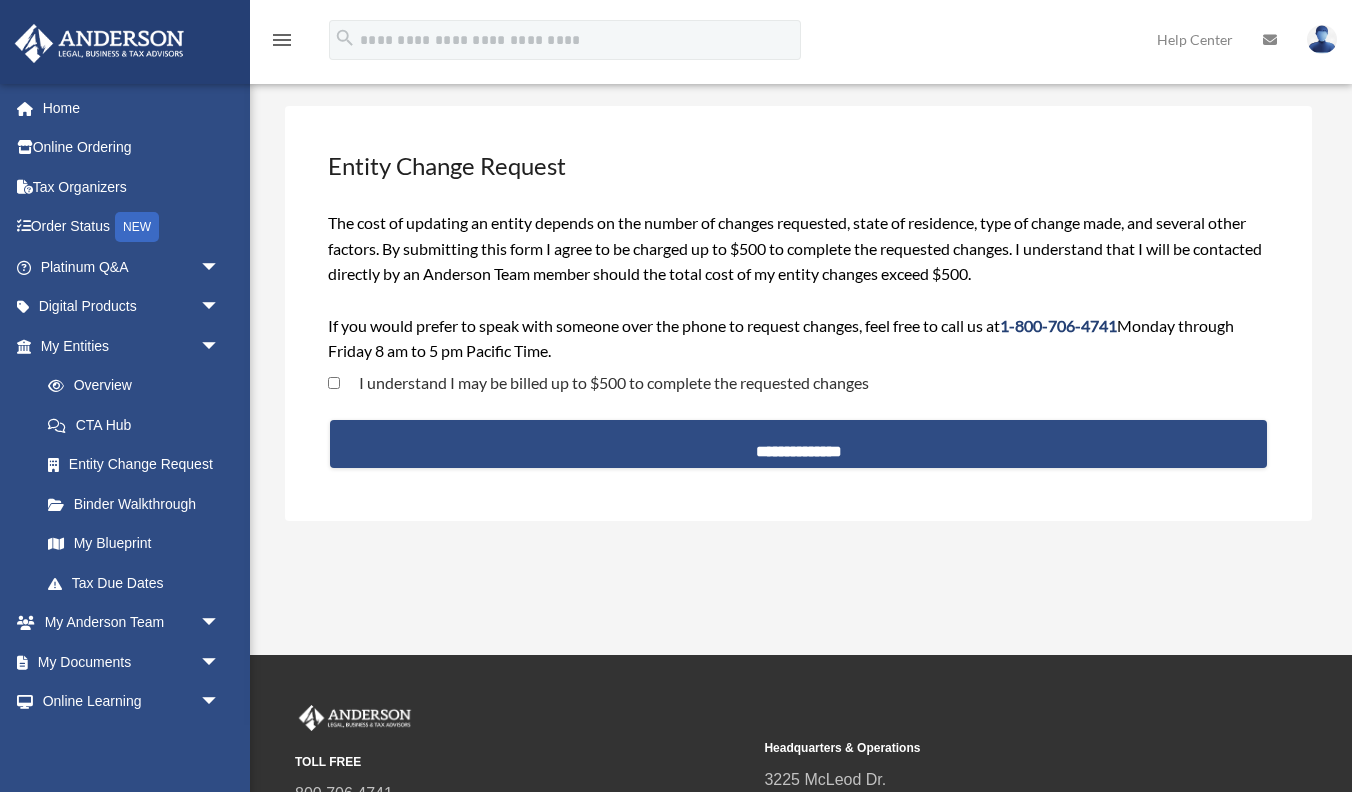 scroll, scrollTop: 57, scrollLeft: 0, axis: vertical 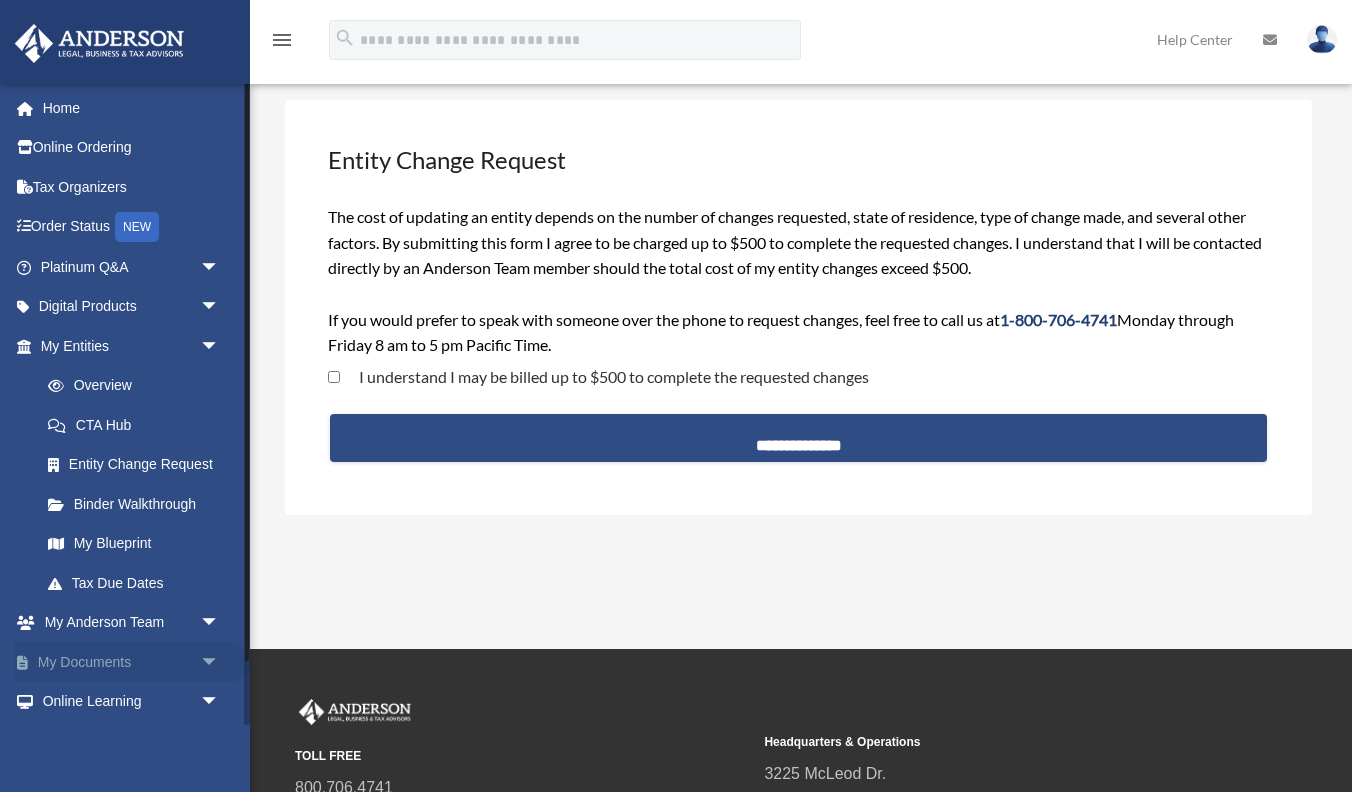 click on "My Documents arrow_drop_down" at bounding box center [132, 662] 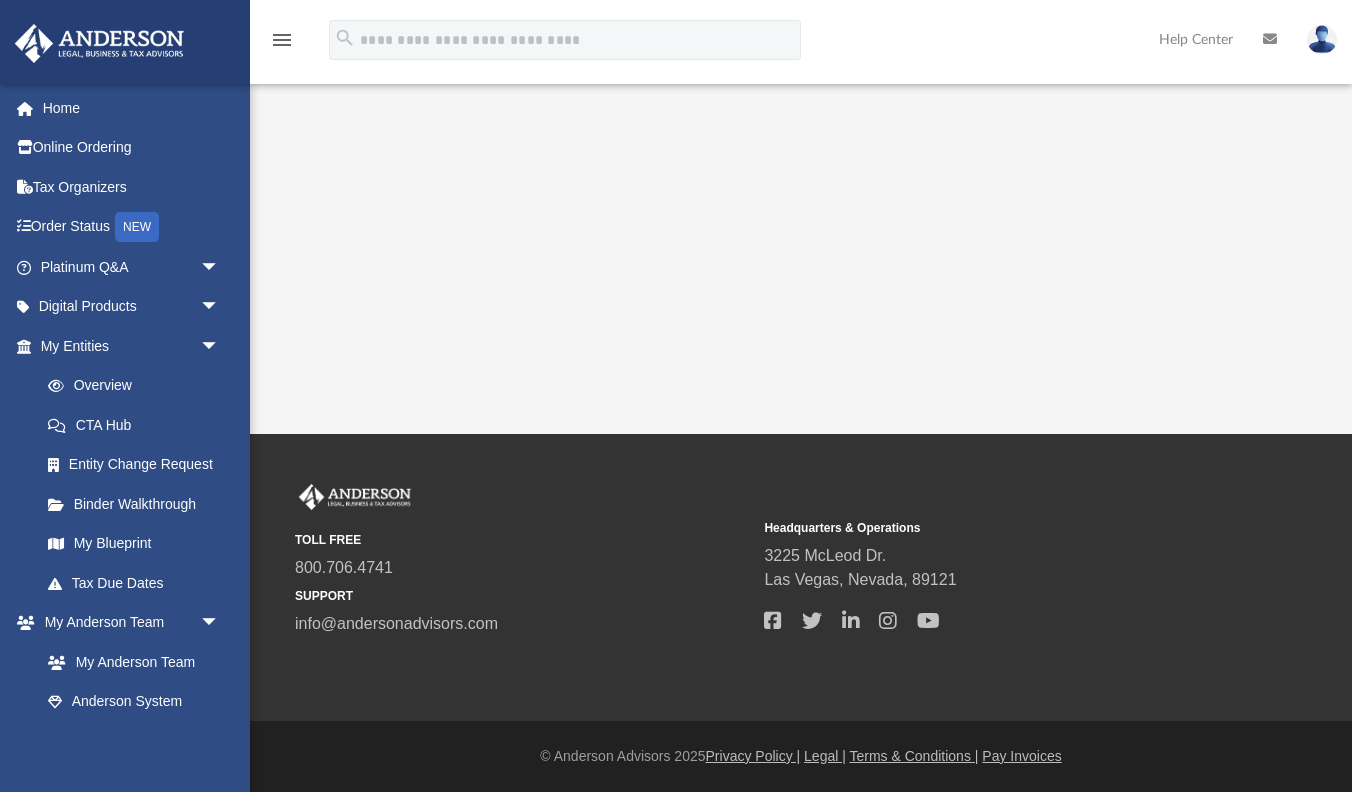 scroll, scrollTop: 0, scrollLeft: 0, axis: both 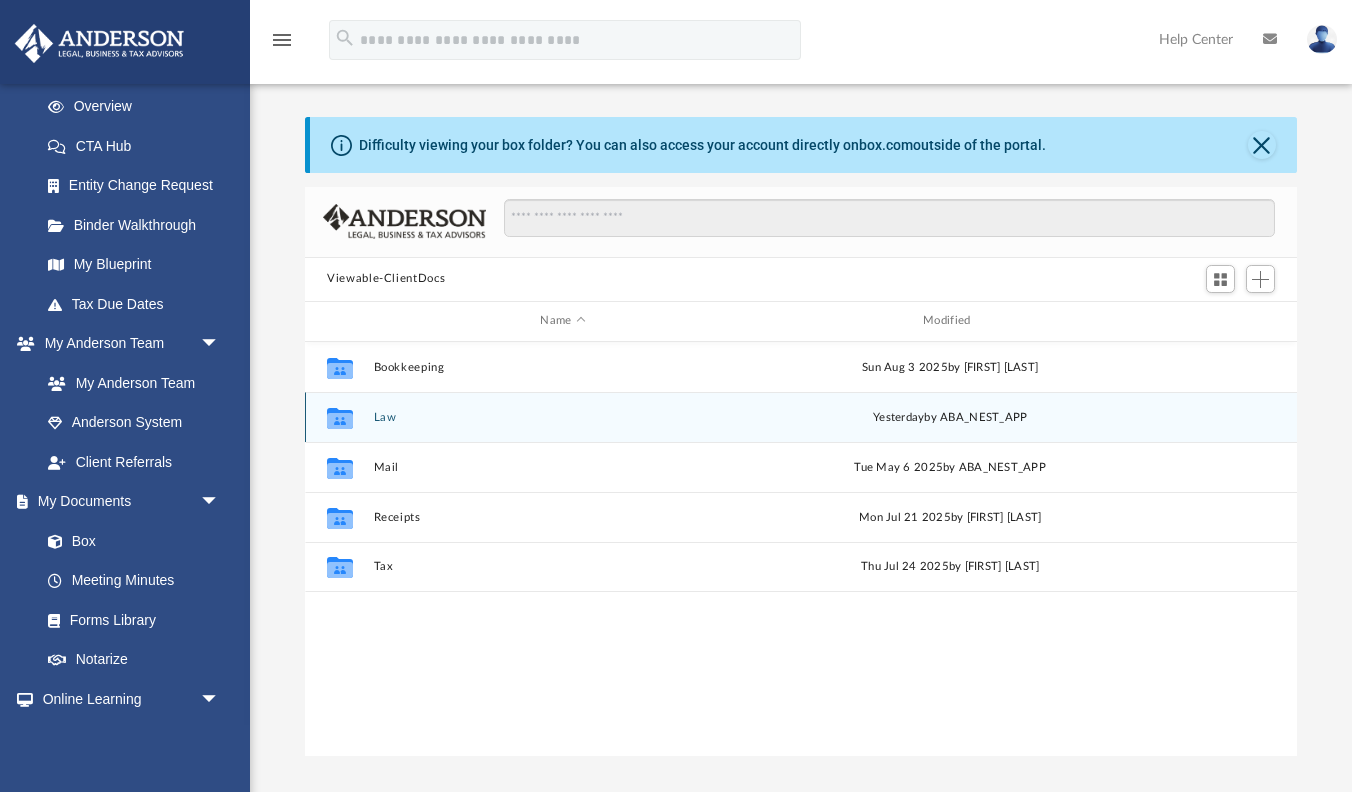 click on "Law" at bounding box center (563, 417) 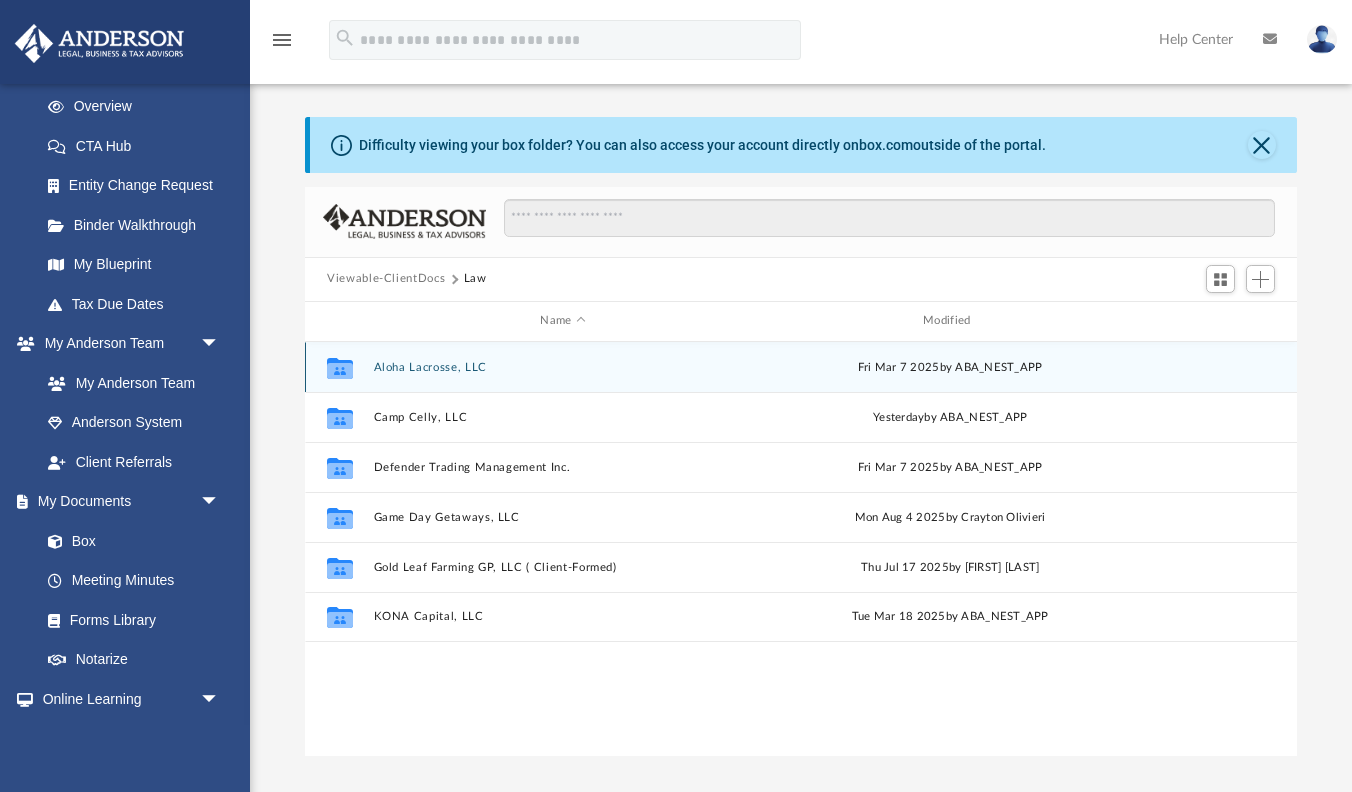 click on "Aloha Lacrosse, LLC" at bounding box center (563, 367) 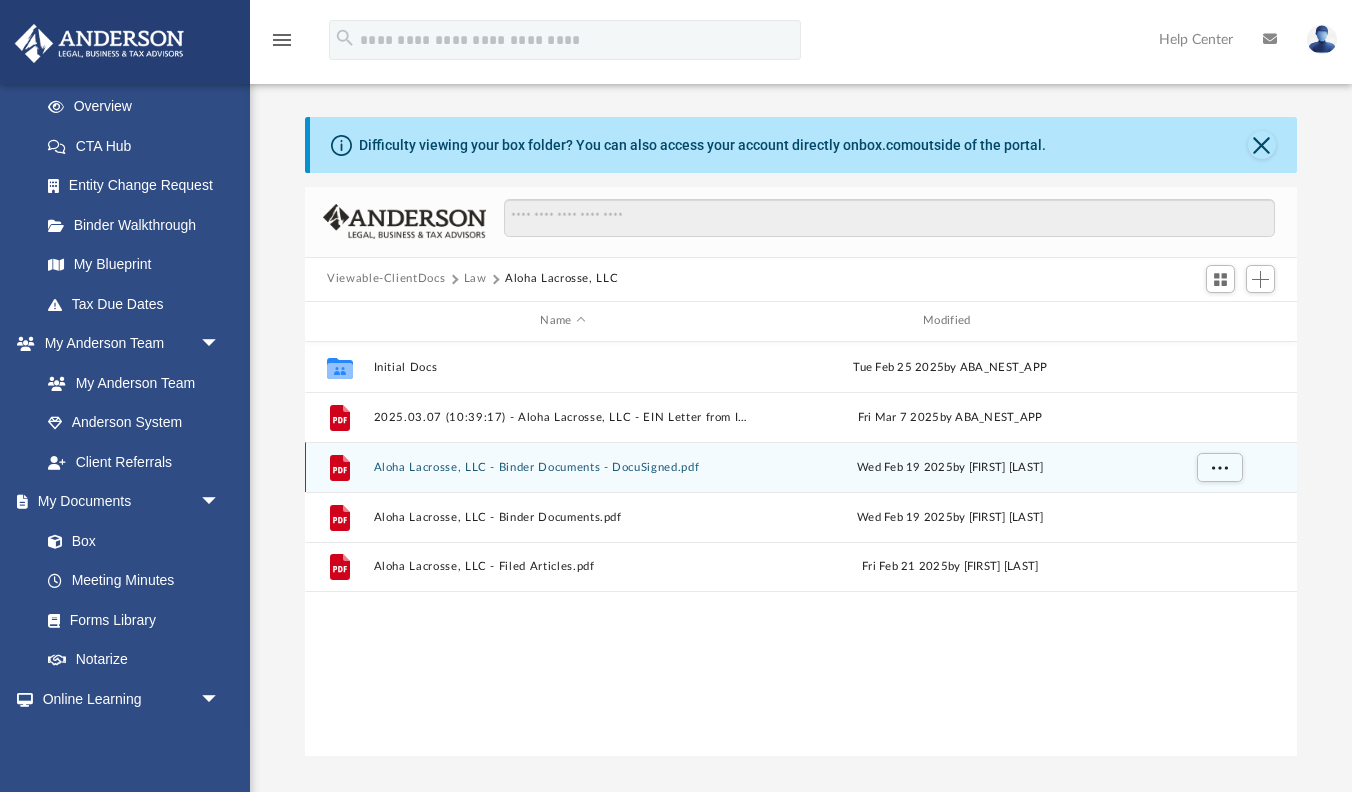 click on "Aloha Lacrosse, LLC - Binder Documents - DocuSigned.pdf" at bounding box center [563, 467] 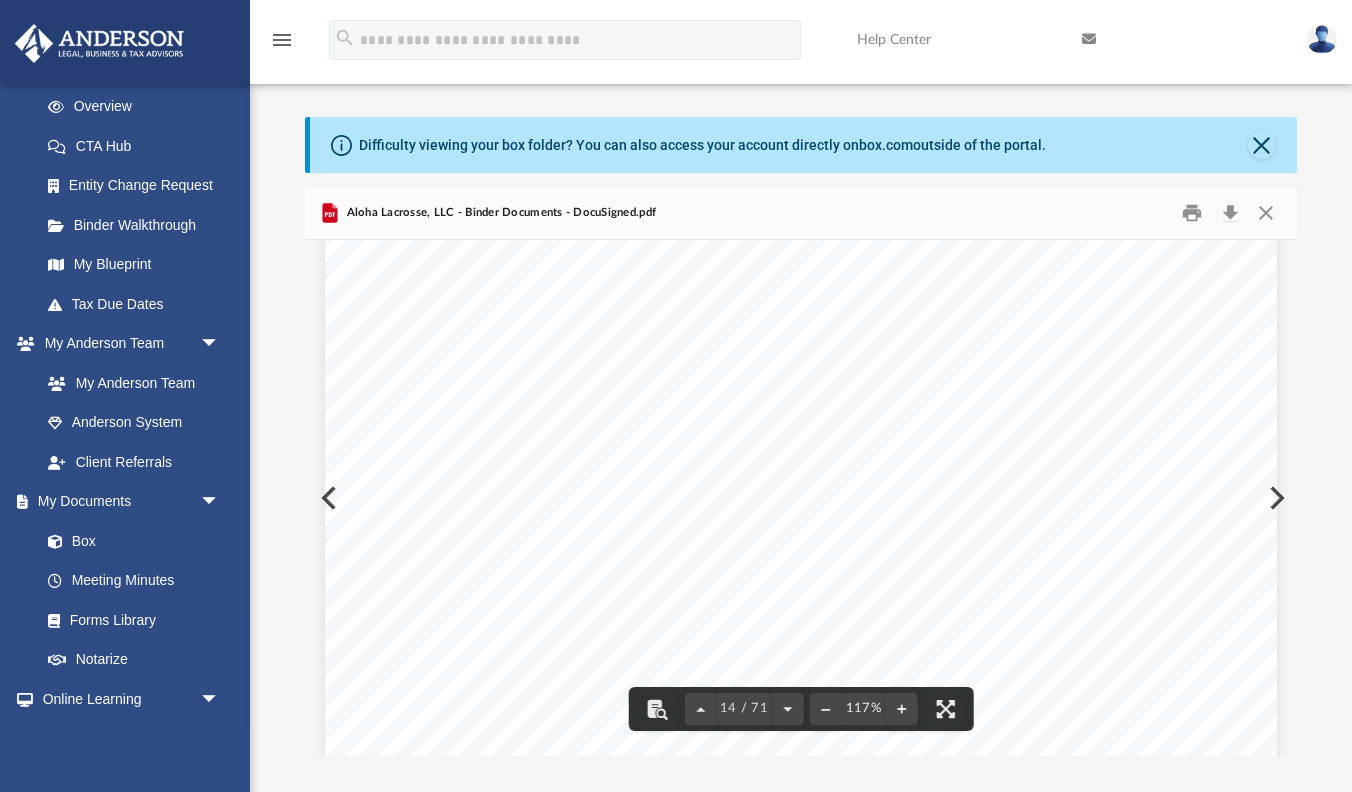 scroll, scrollTop: 17069, scrollLeft: 0, axis: vertical 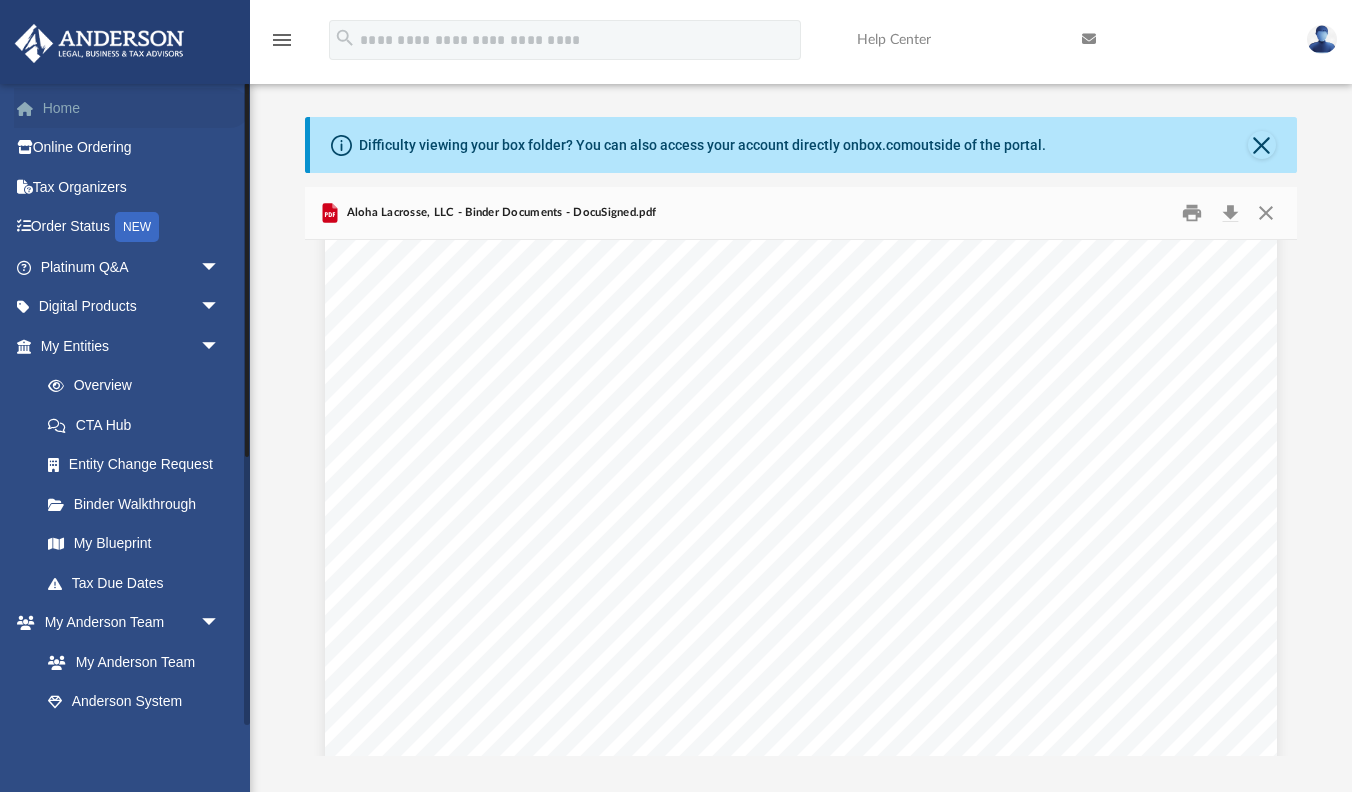 click at bounding box center [35, 109] 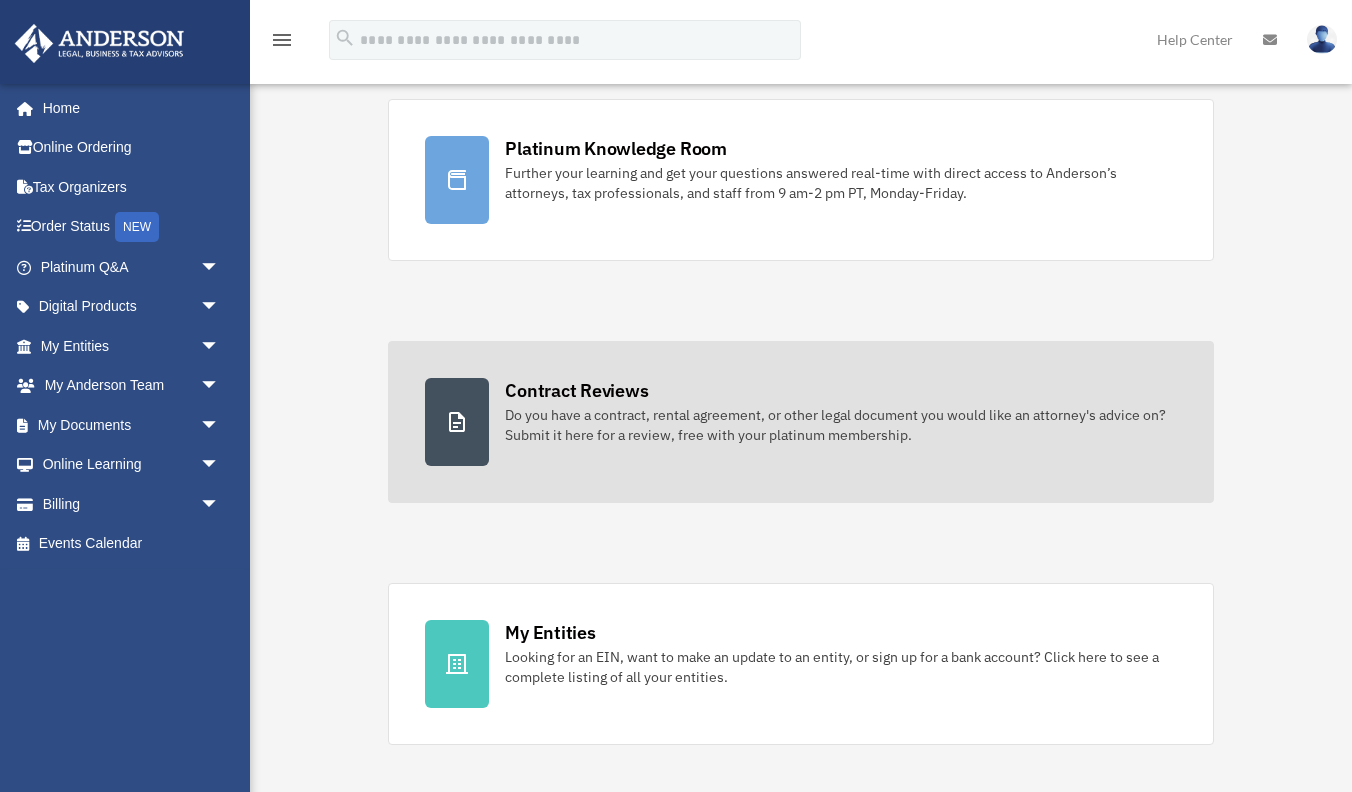 scroll, scrollTop: 137, scrollLeft: 0, axis: vertical 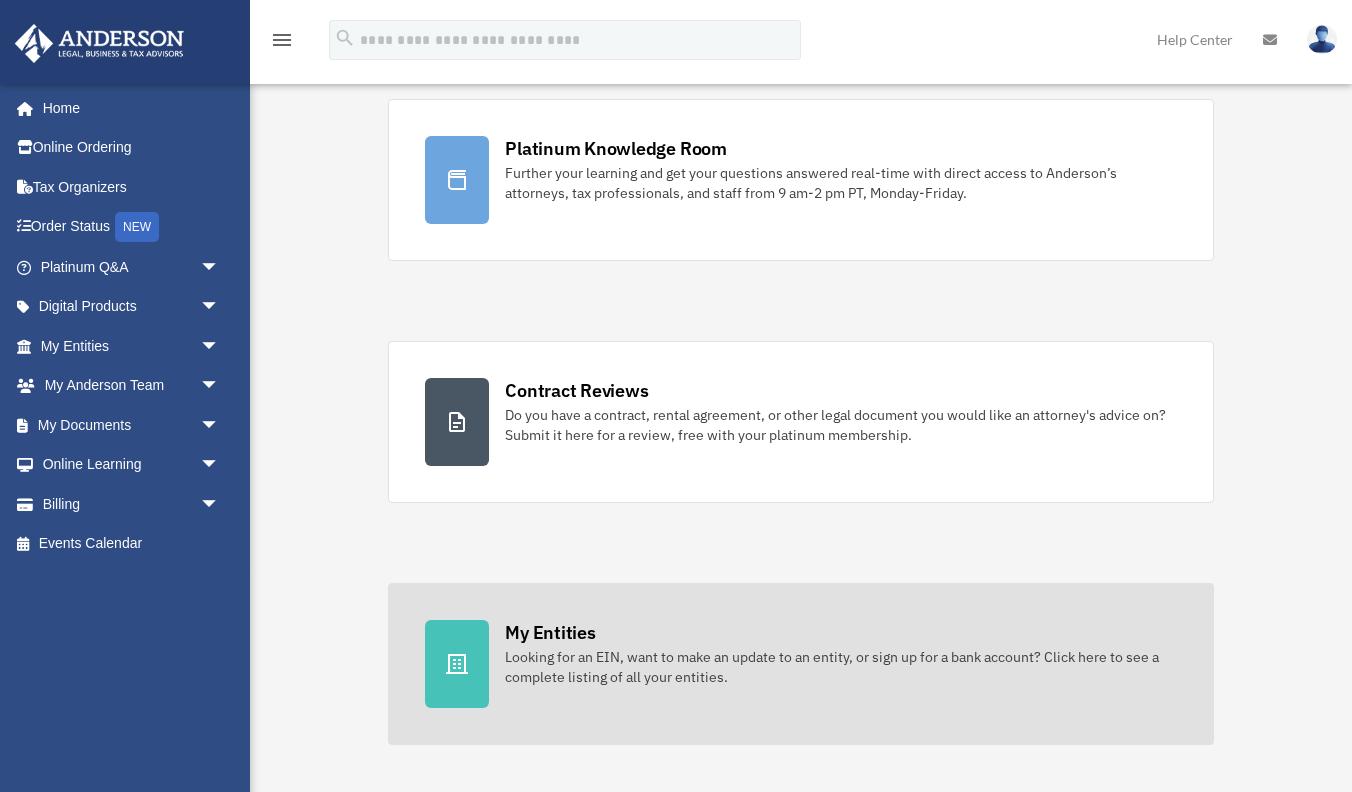 click at bounding box center (457, 664) 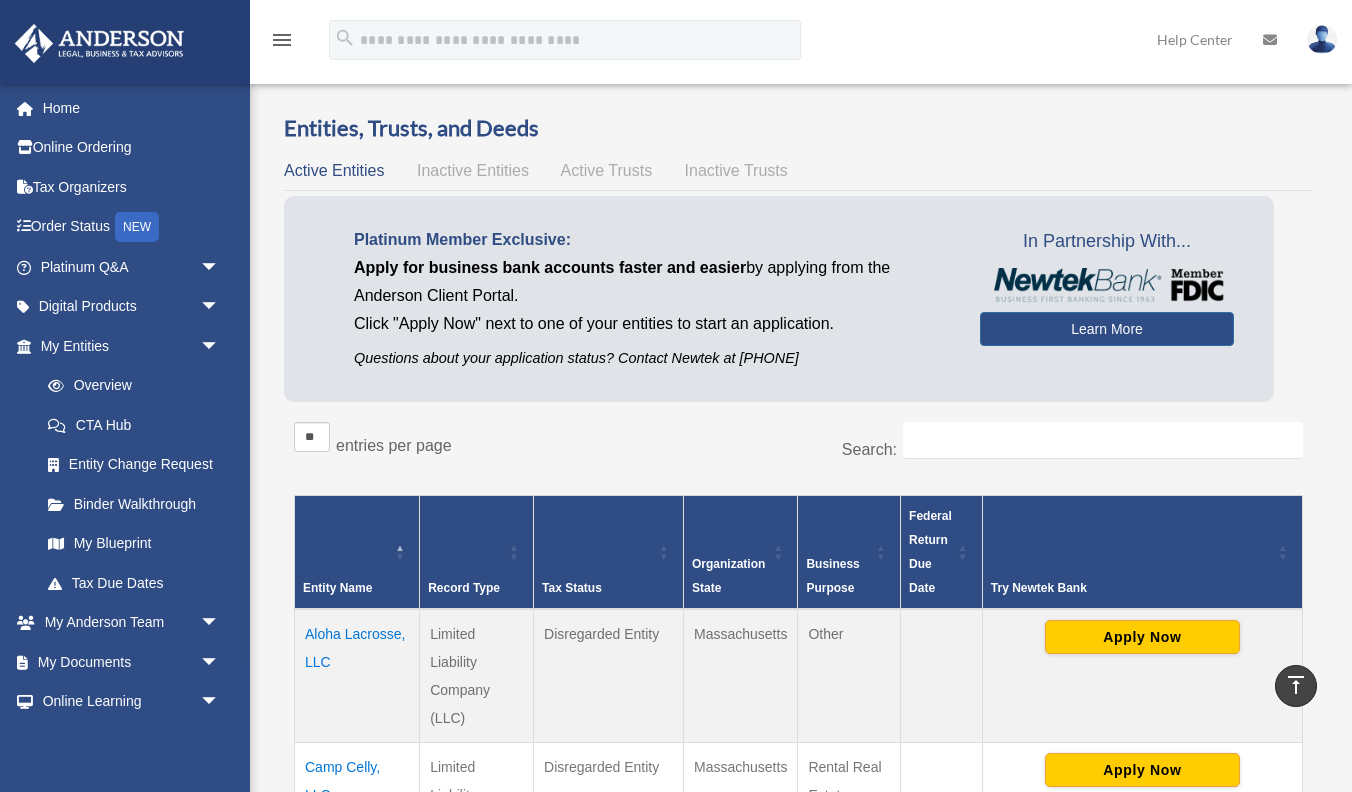 scroll, scrollTop: 0, scrollLeft: 0, axis: both 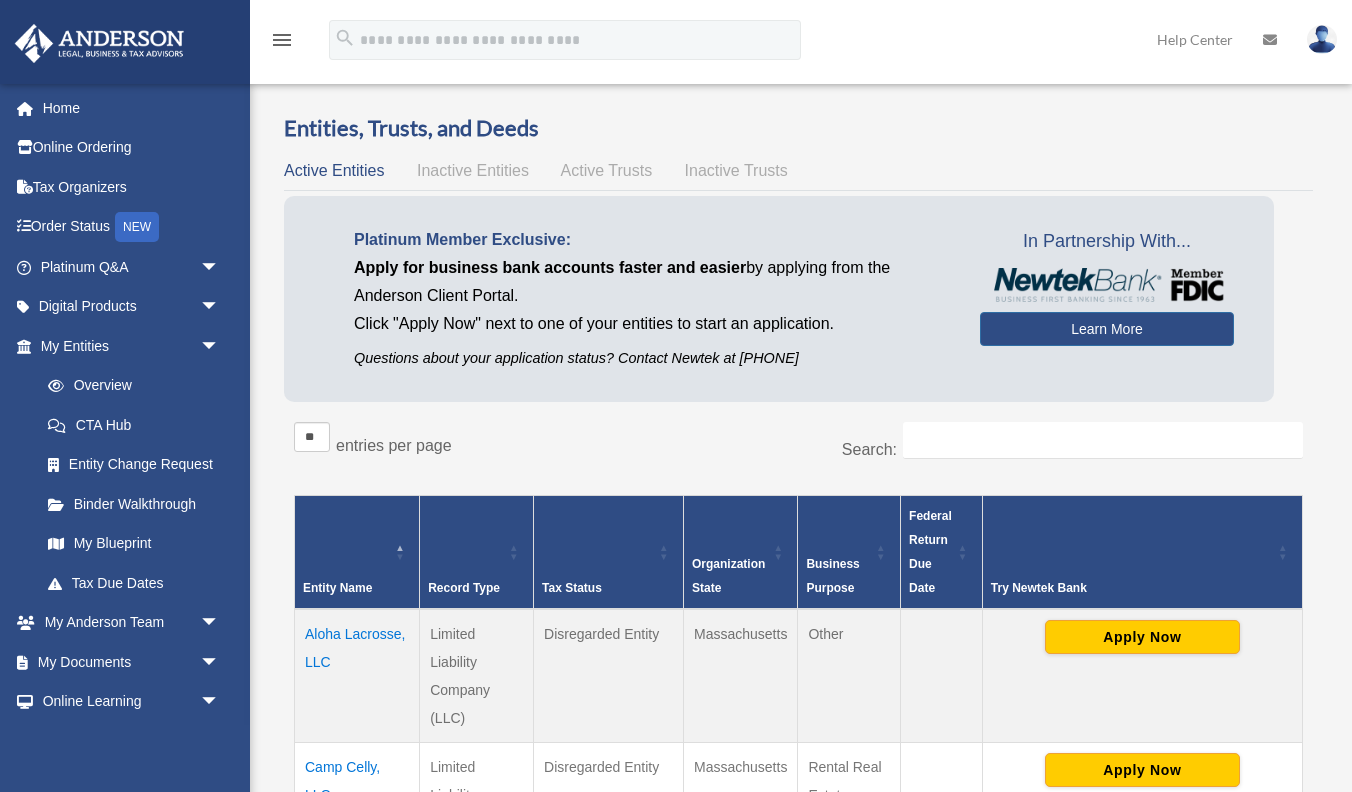 click on "Active Trusts" at bounding box center (607, 170) 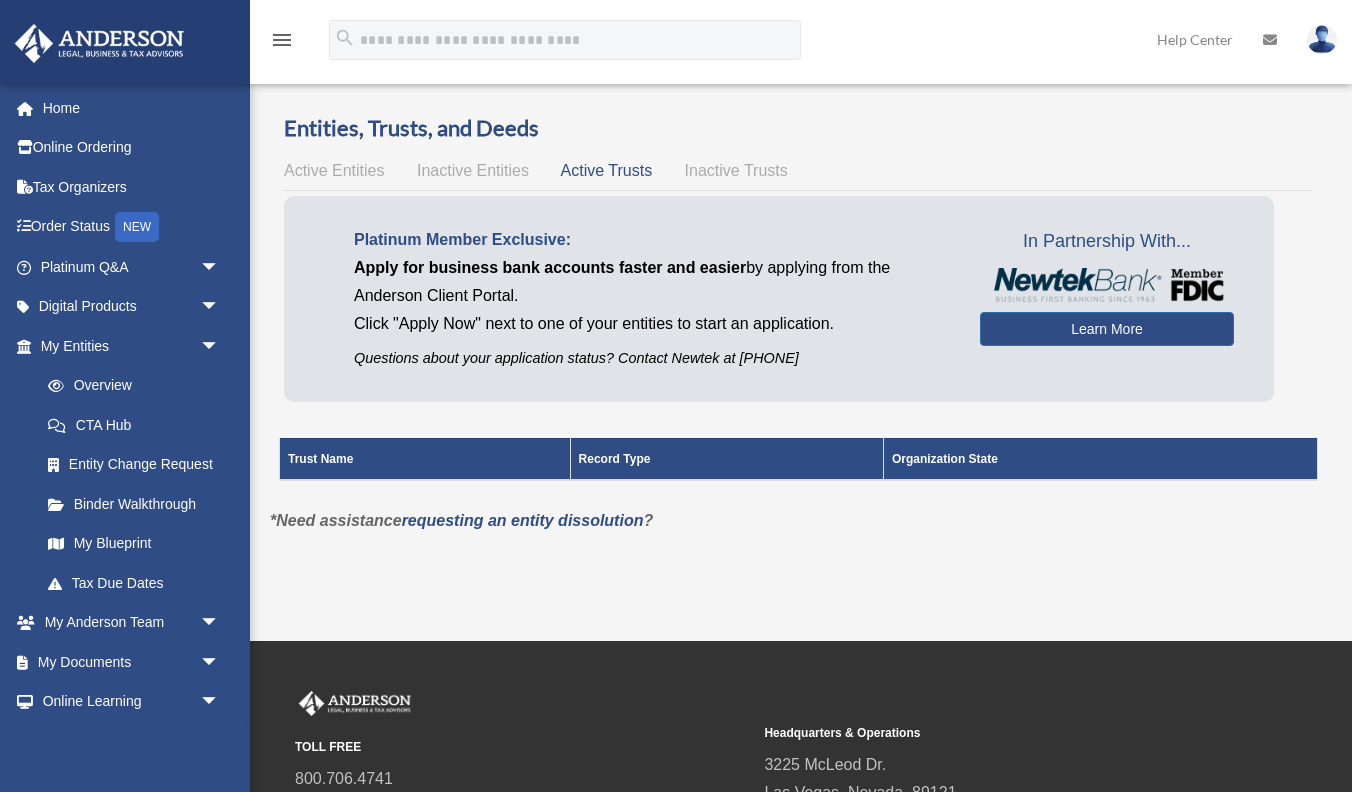 scroll, scrollTop: 0, scrollLeft: 0, axis: both 